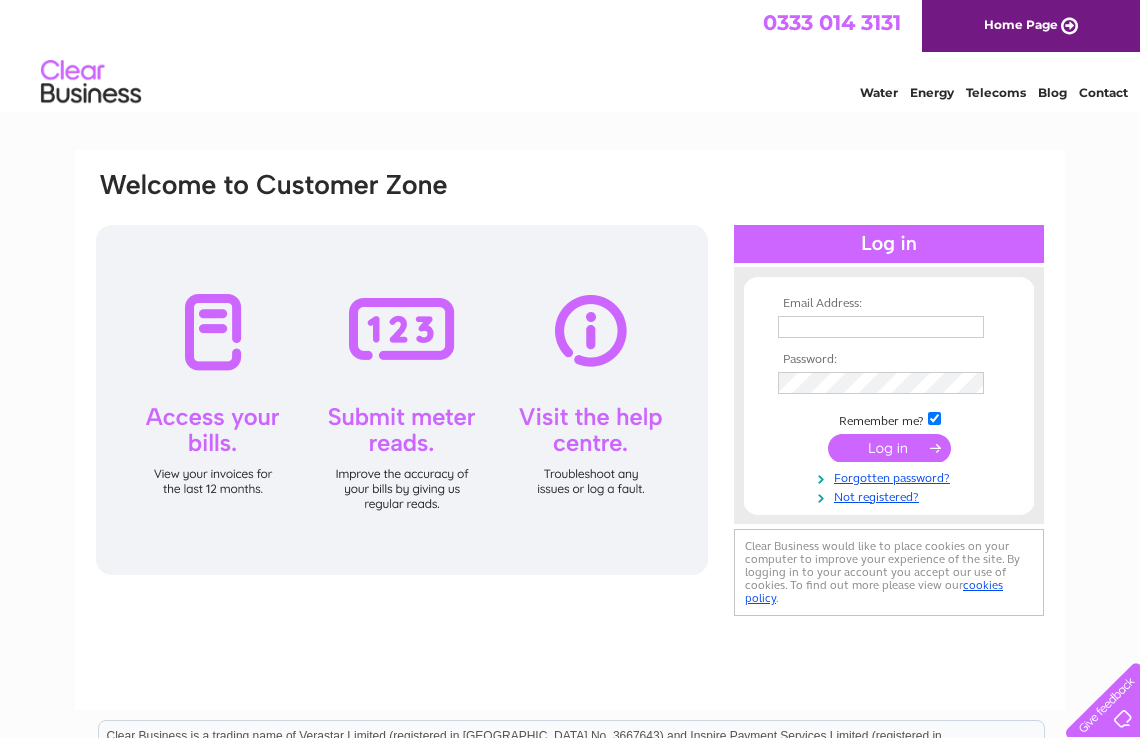 scroll, scrollTop: 0, scrollLeft: 0, axis: both 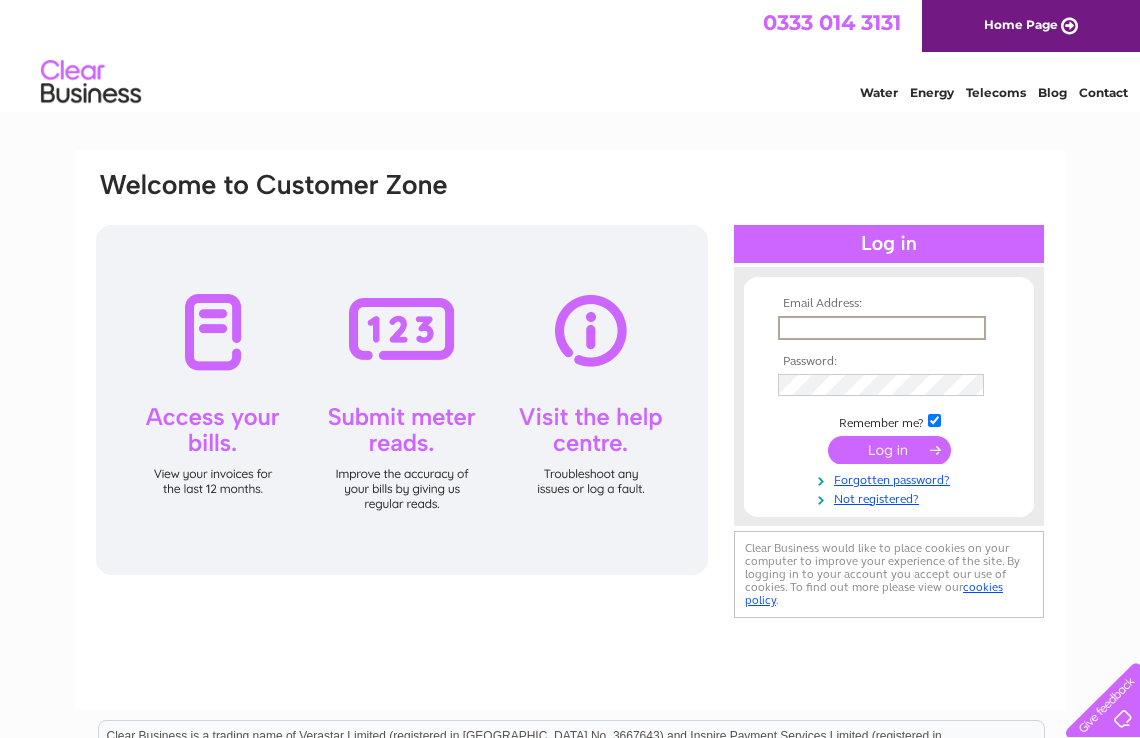 type on "Jacqueline.donnelly@thompsons-scotland.co.uk" 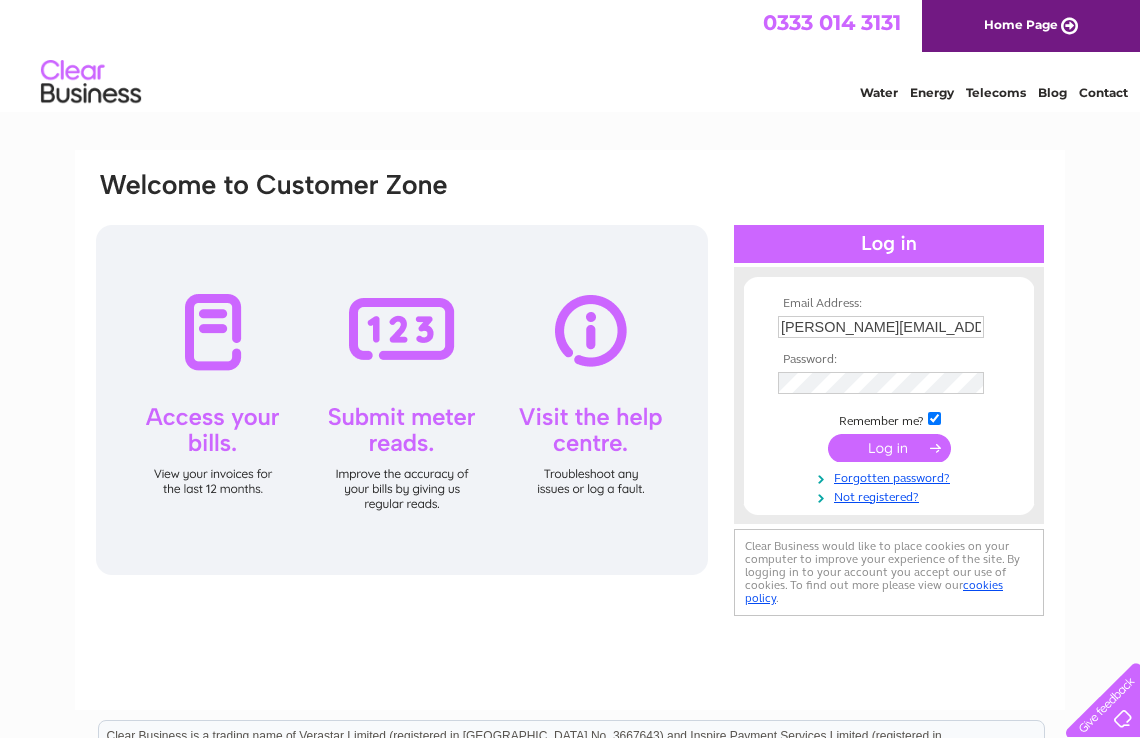 click on "0333 014 3131
Home Page
Water
Energy
Telecoms
Blog
Contact" at bounding box center (570, 58) 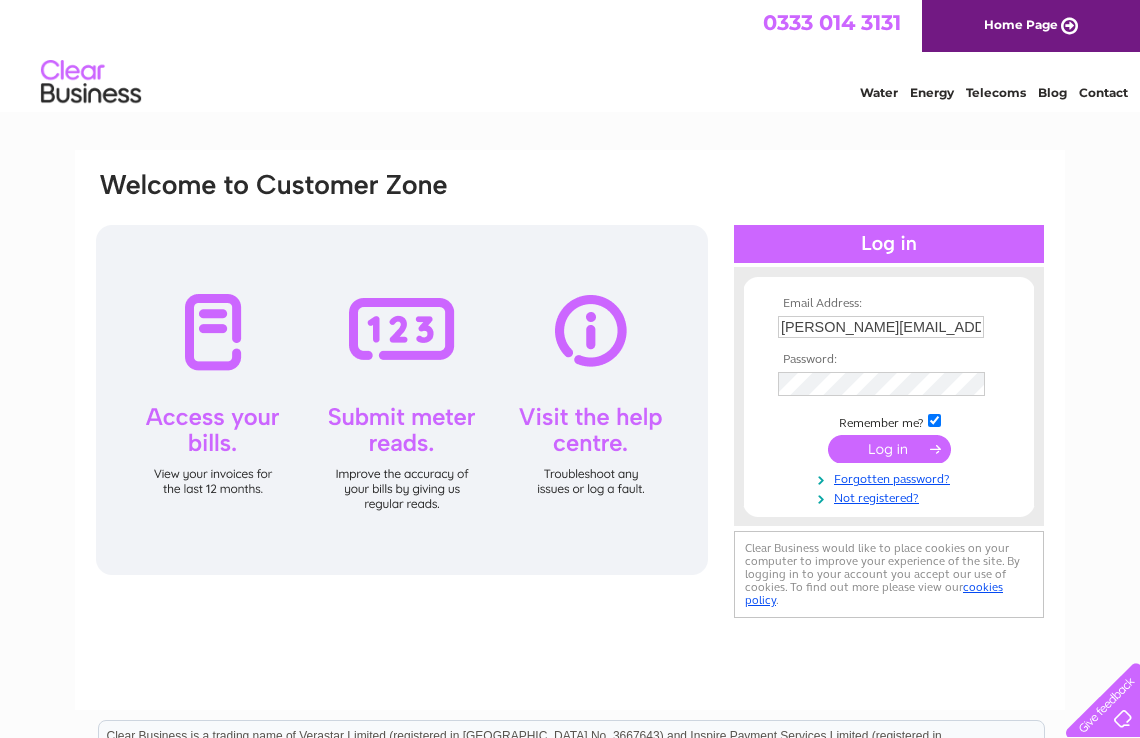 click at bounding box center (889, 449) 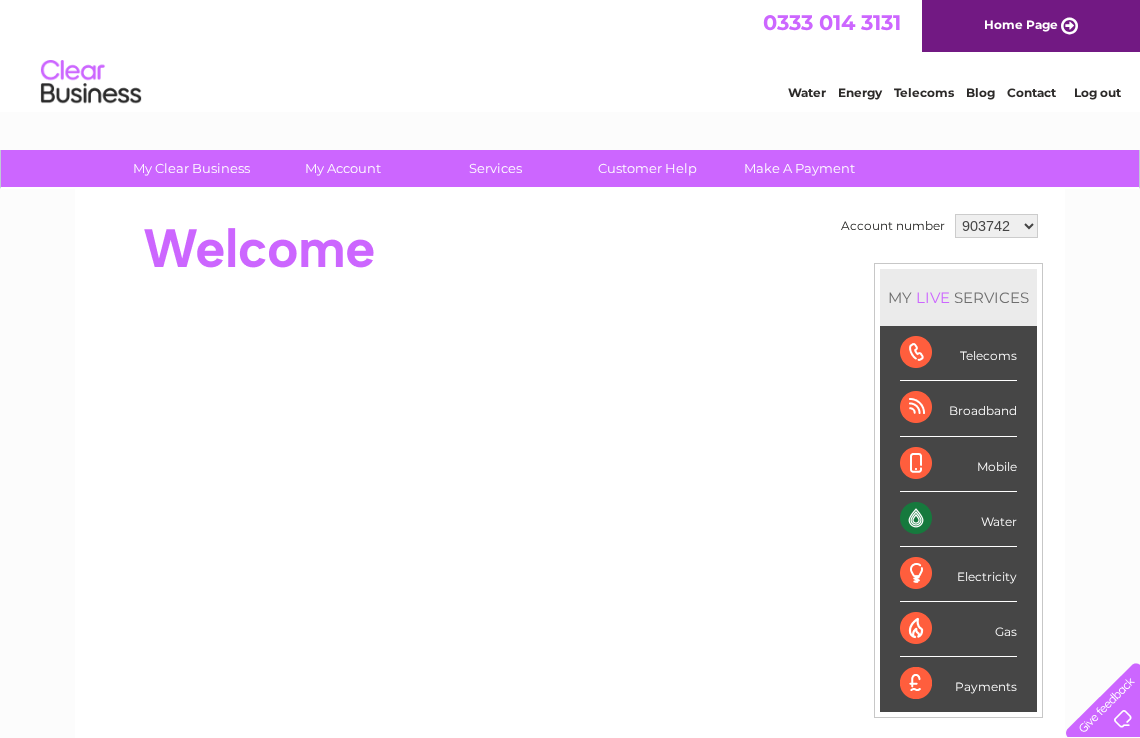 scroll, scrollTop: 0, scrollLeft: 0, axis: both 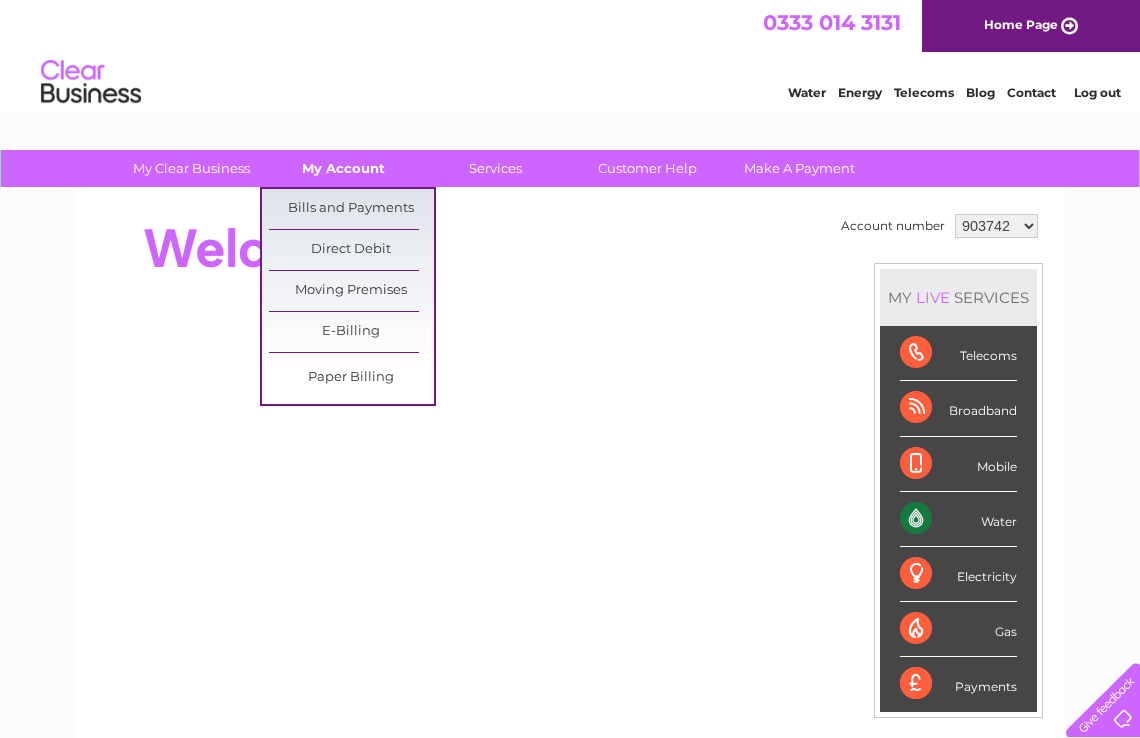 click on "My Account" at bounding box center [343, 168] 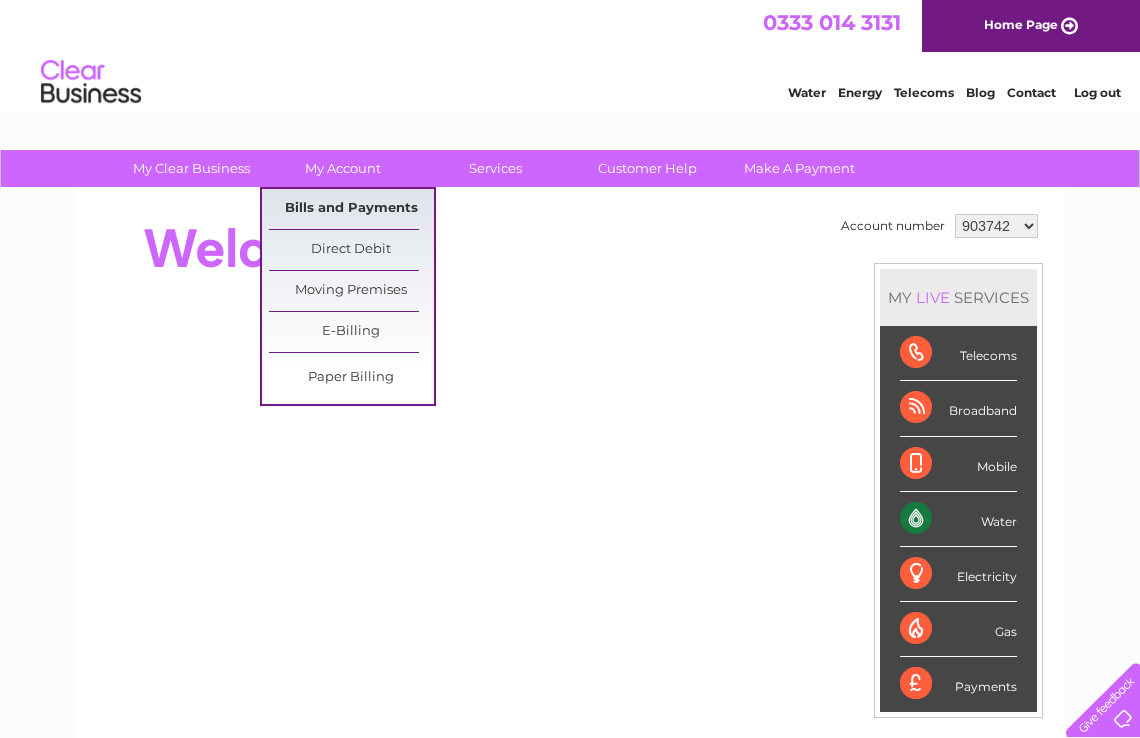 click on "Bills and Payments" at bounding box center (351, 209) 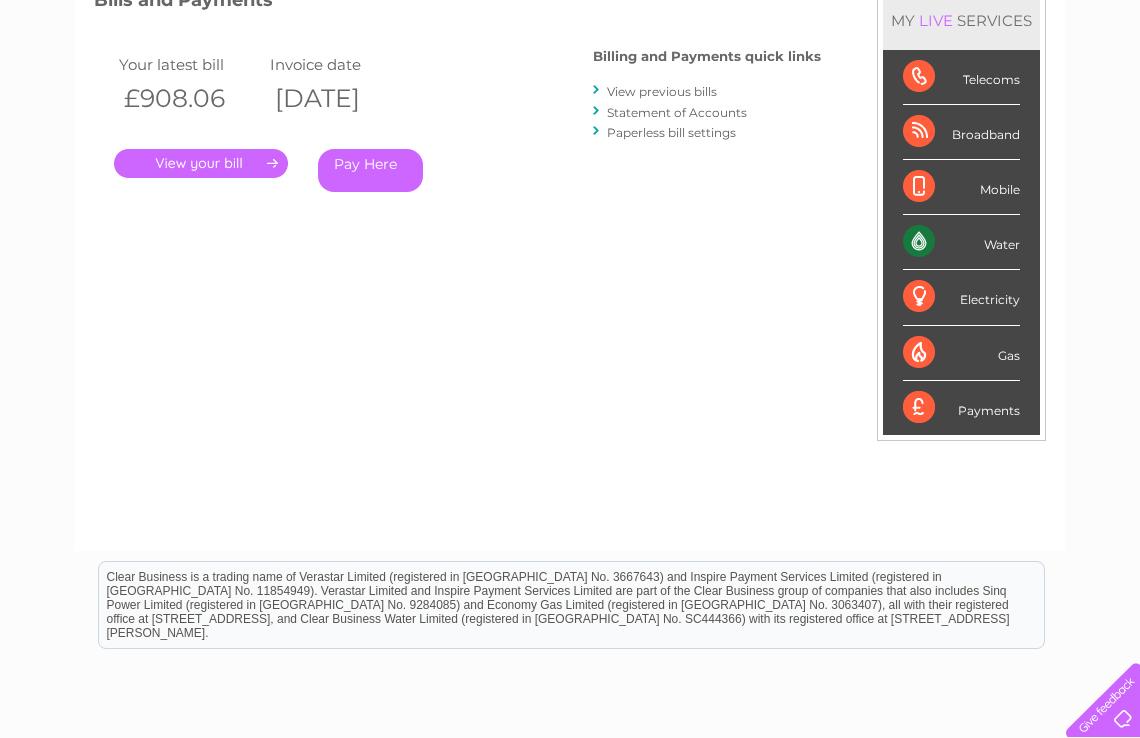 scroll, scrollTop: 0, scrollLeft: 0, axis: both 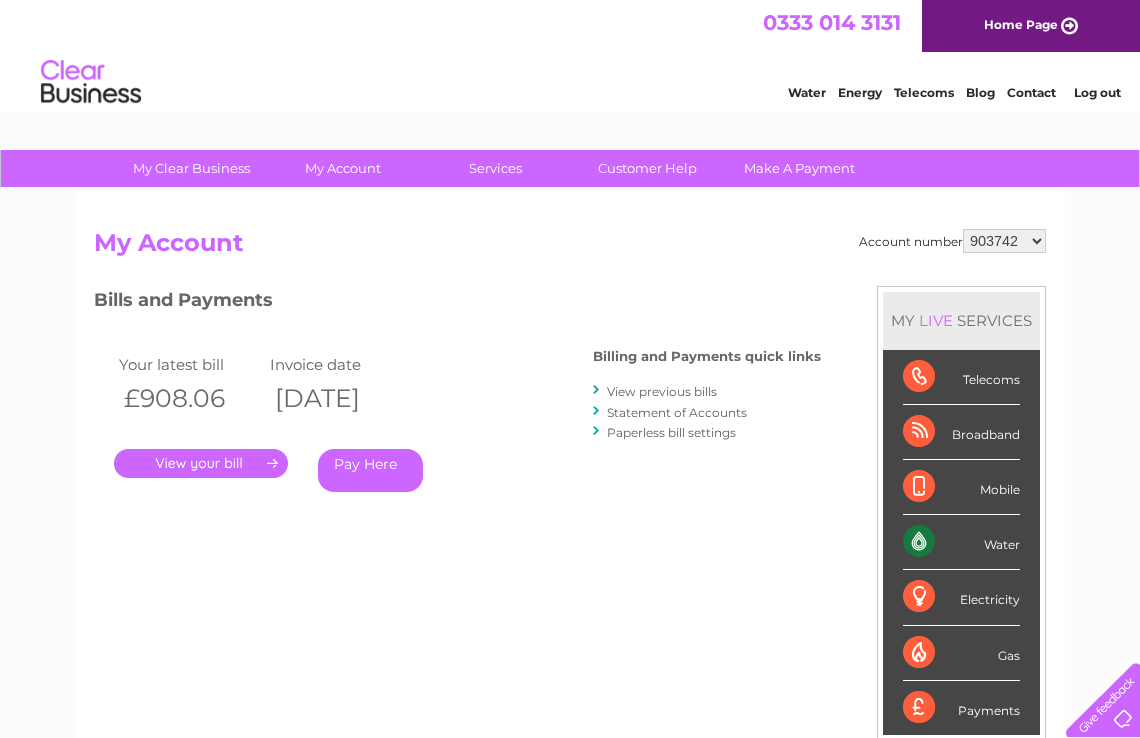 click on "." at bounding box center (201, 463) 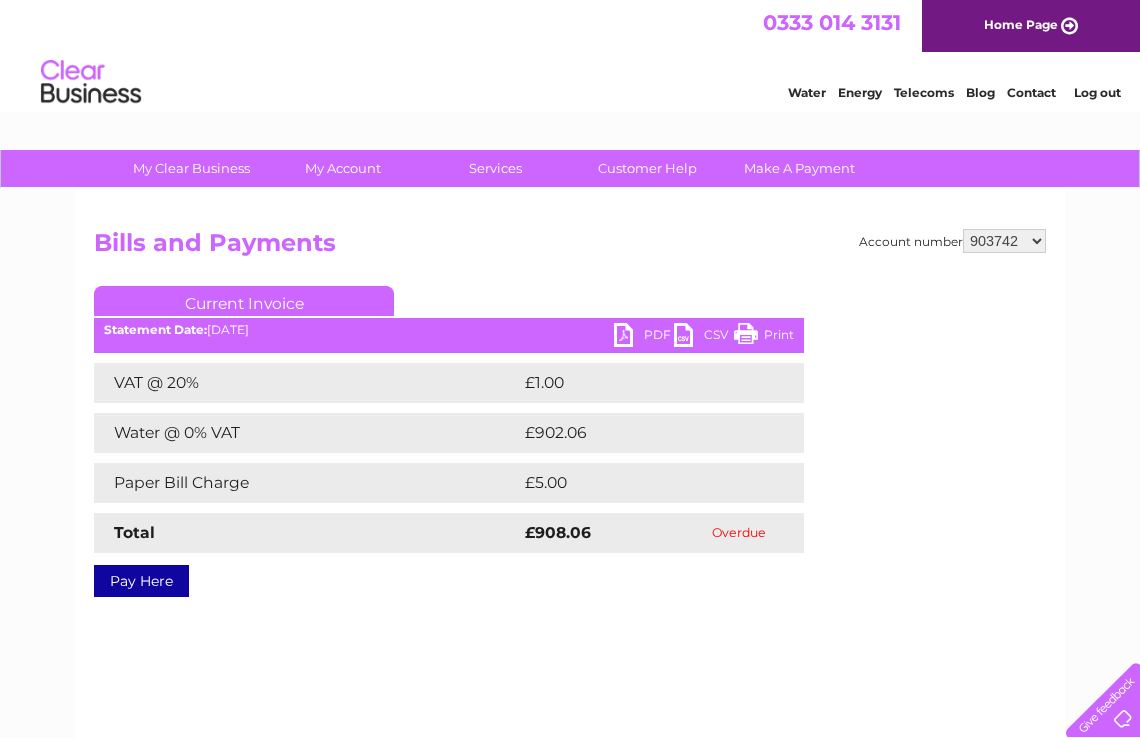 scroll, scrollTop: 0, scrollLeft: 0, axis: both 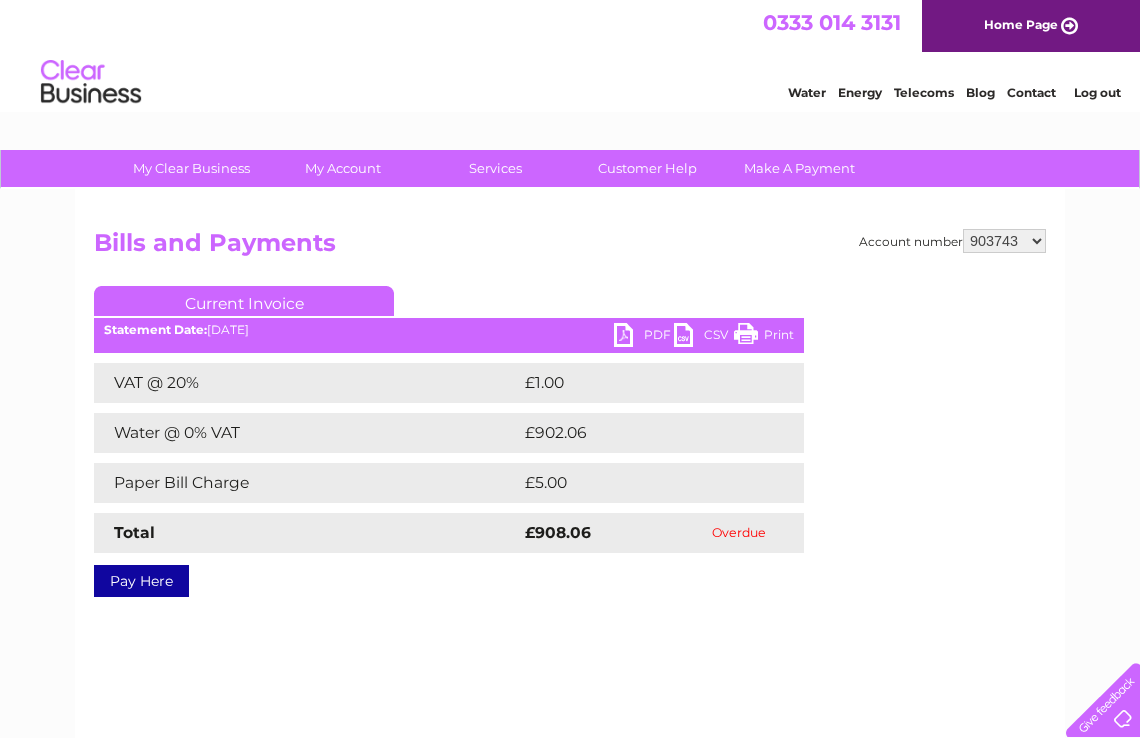 click on "903742
903743
923512
1080820" at bounding box center [1004, 241] 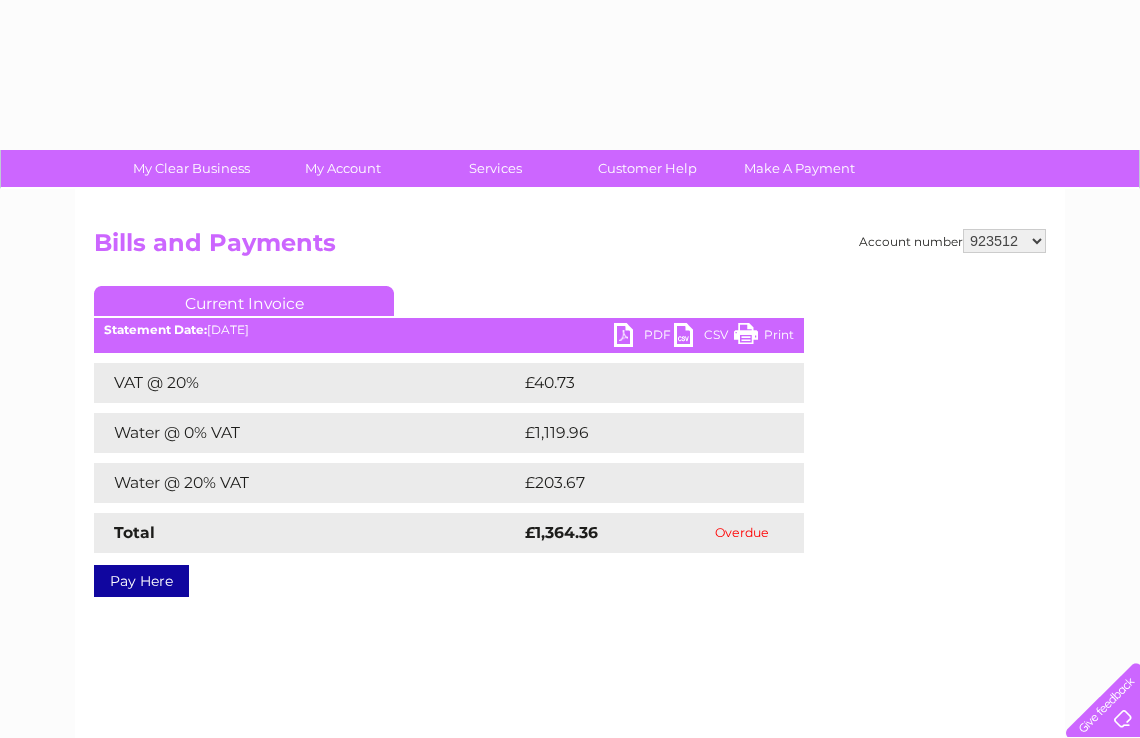 select on "923512" 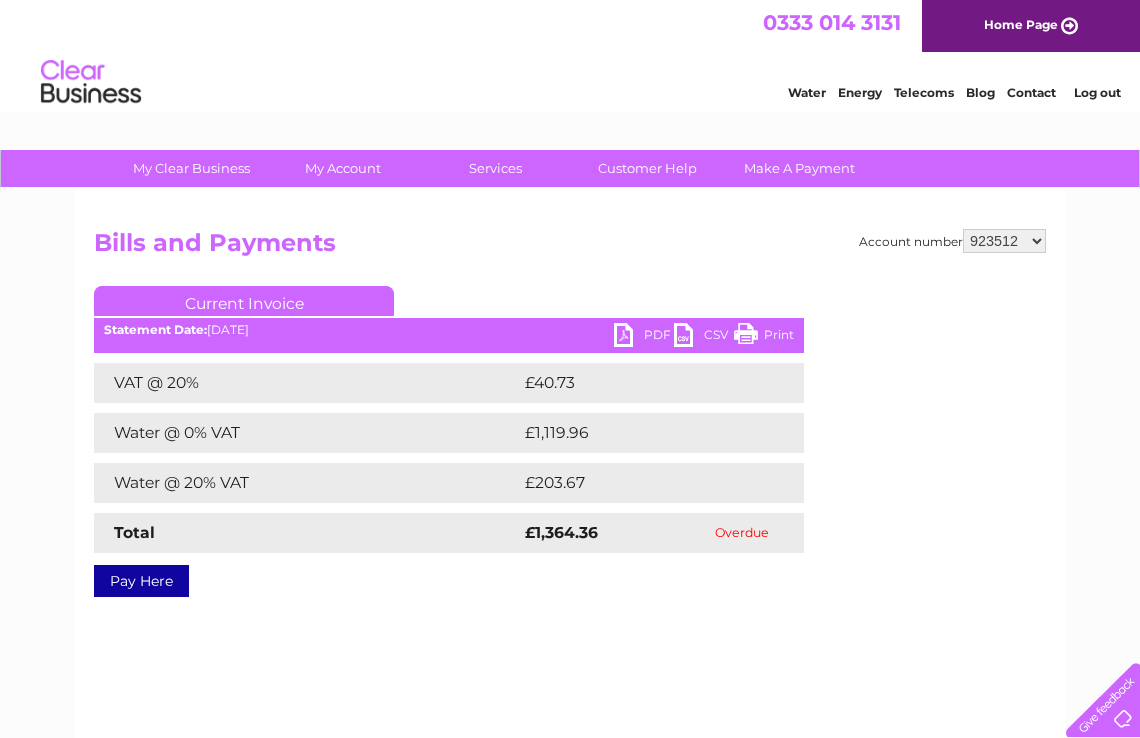 scroll, scrollTop: 0, scrollLeft: 0, axis: both 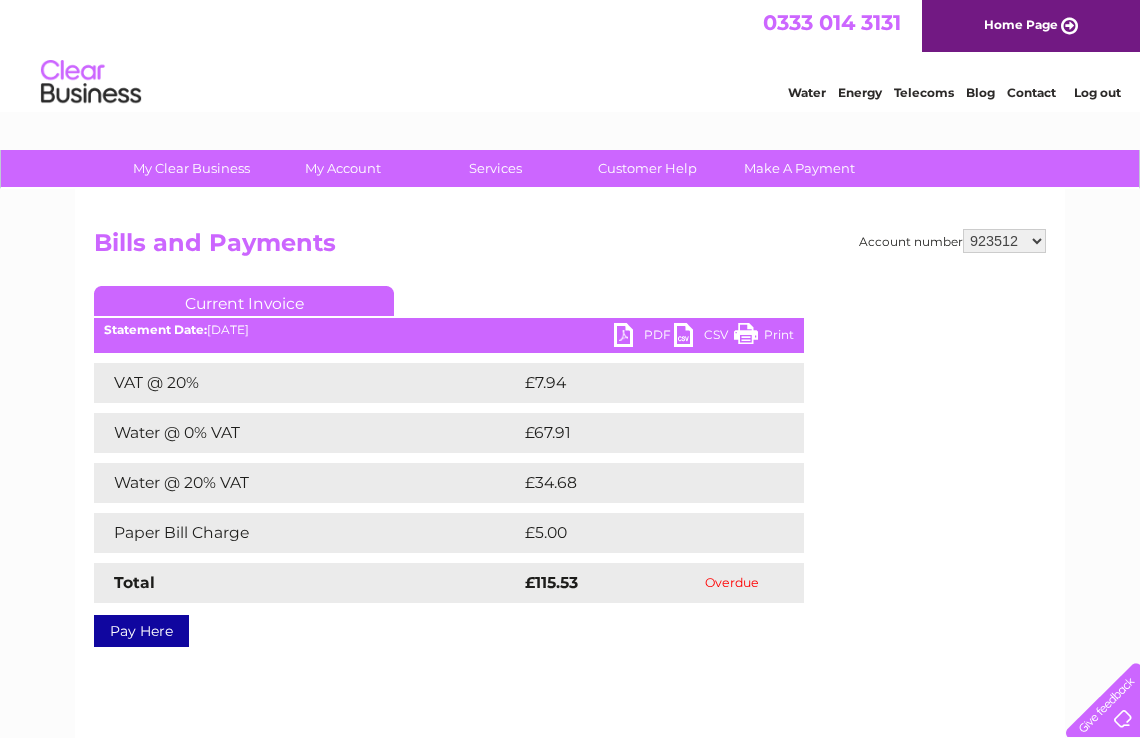 click on "Bills and Payments" at bounding box center [570, 248] 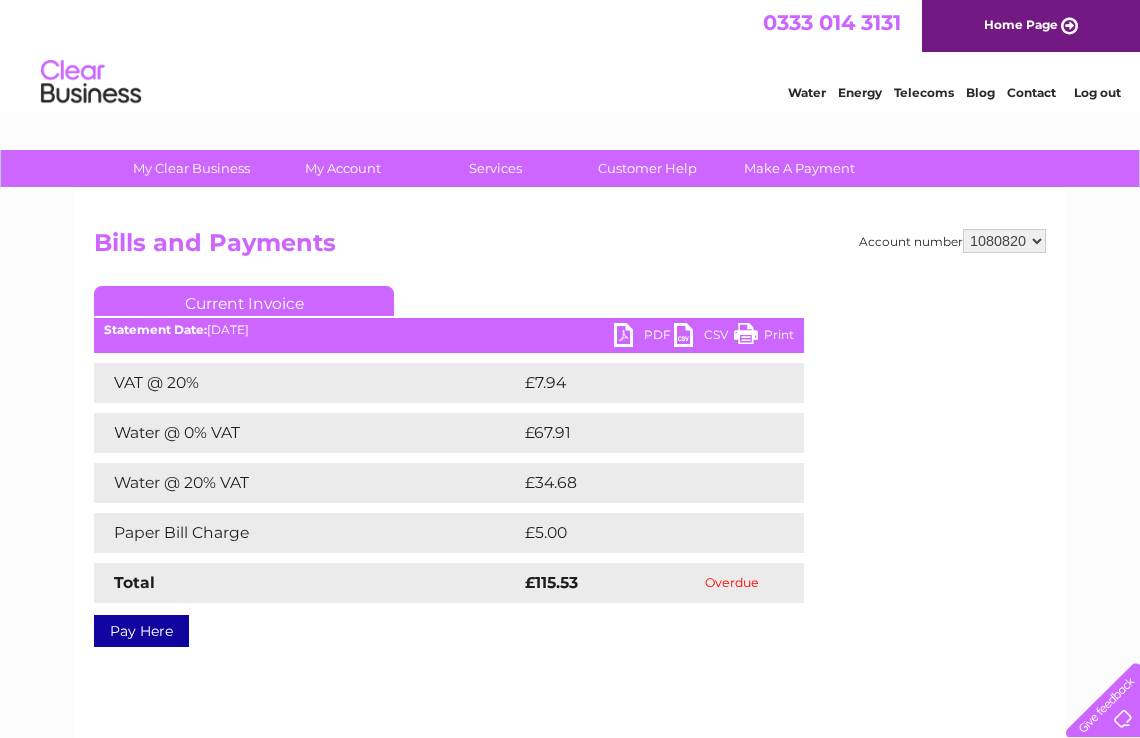 click on "903742
903743
923512
1080820" at bounding box center [1004, 241] 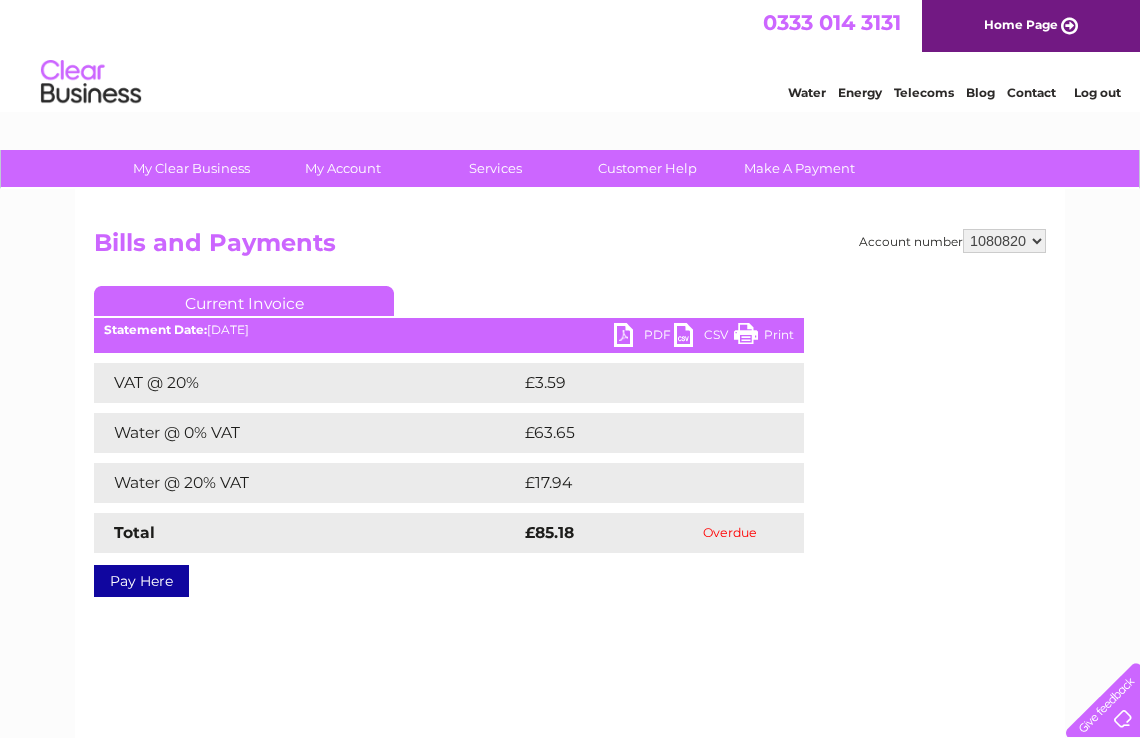 scroll, scrollTop: 0, scrollLeft: 0, axis: both 